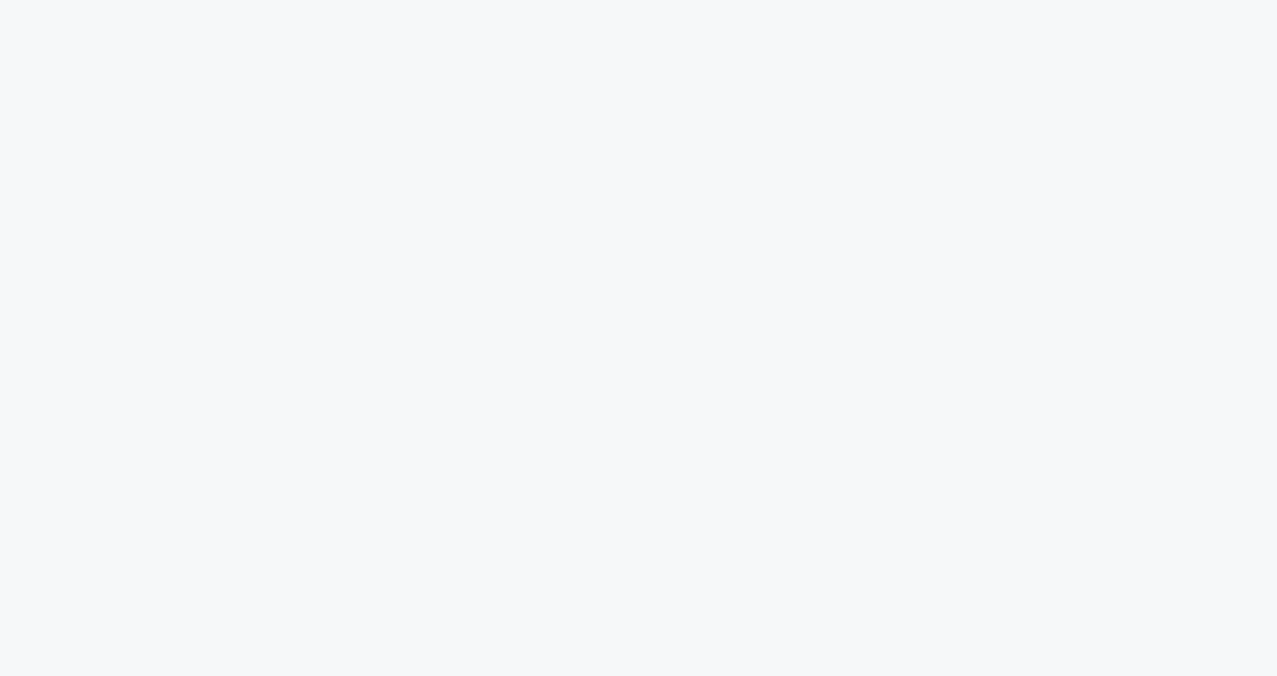 scroll, scrollTop: 0, scrollLeft: 0, axis: both 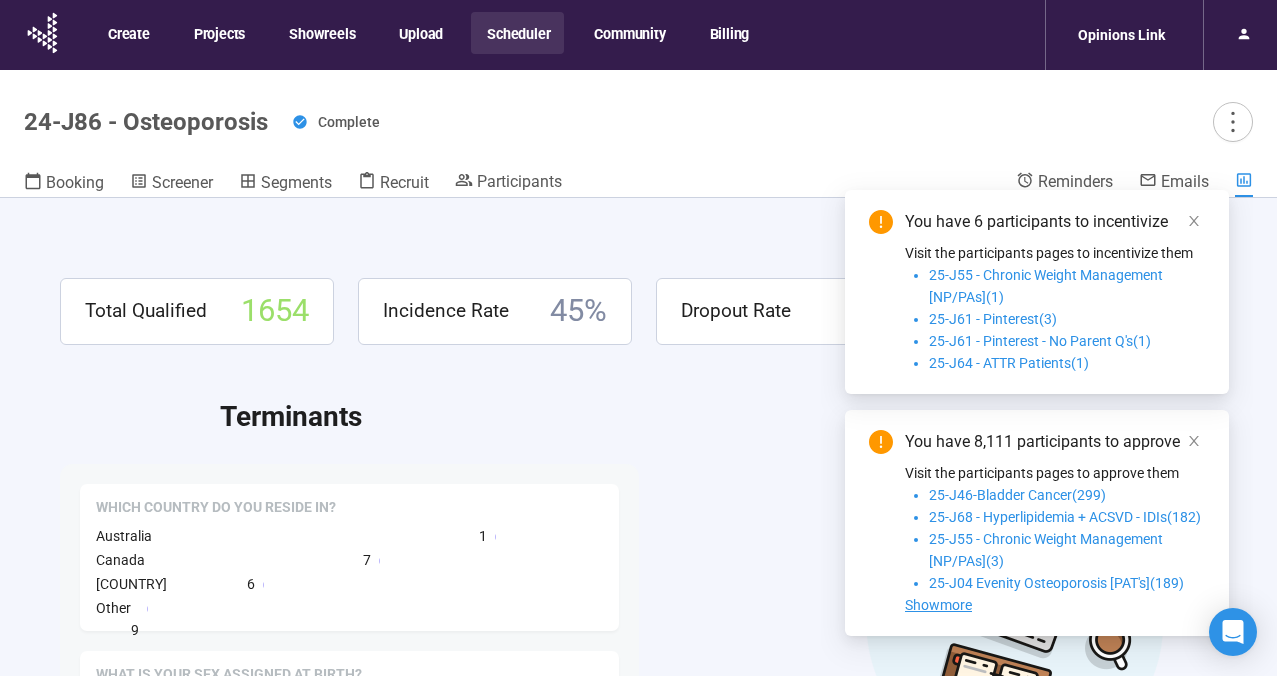 click on "Scheduler" at bounding box center (517, 33) 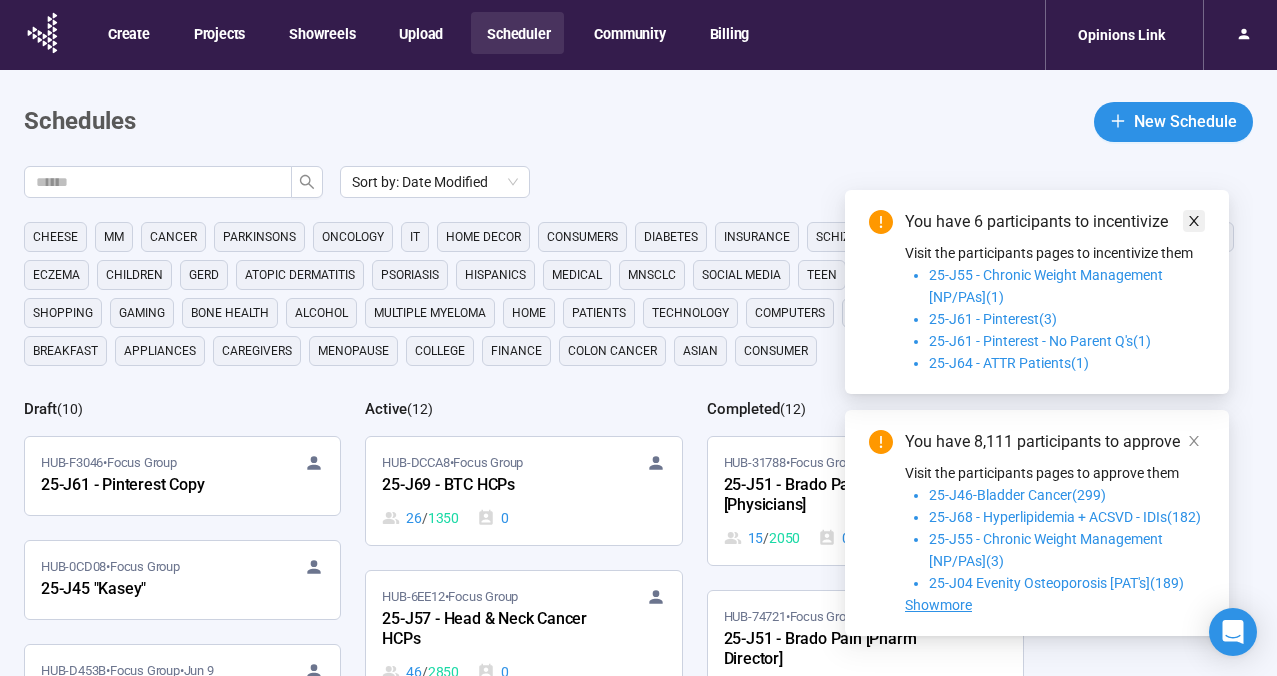 click at bounding box center [1194, 441] 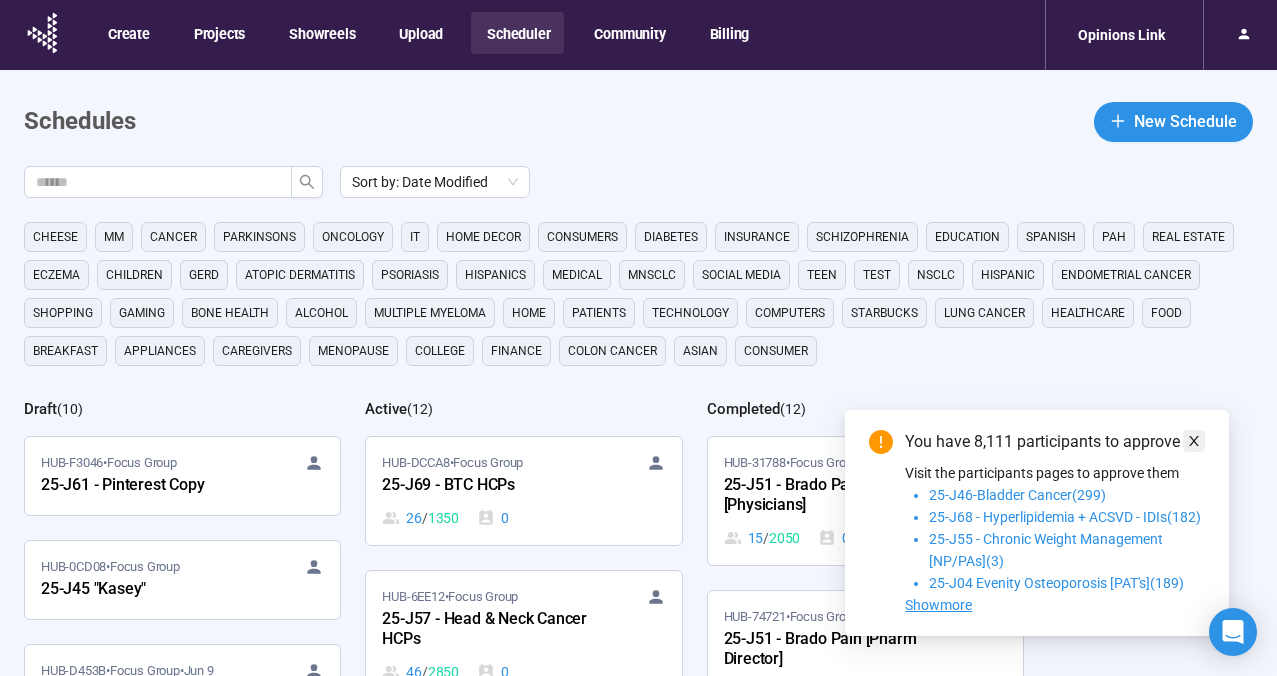 click at bounding box center [1194, 441] 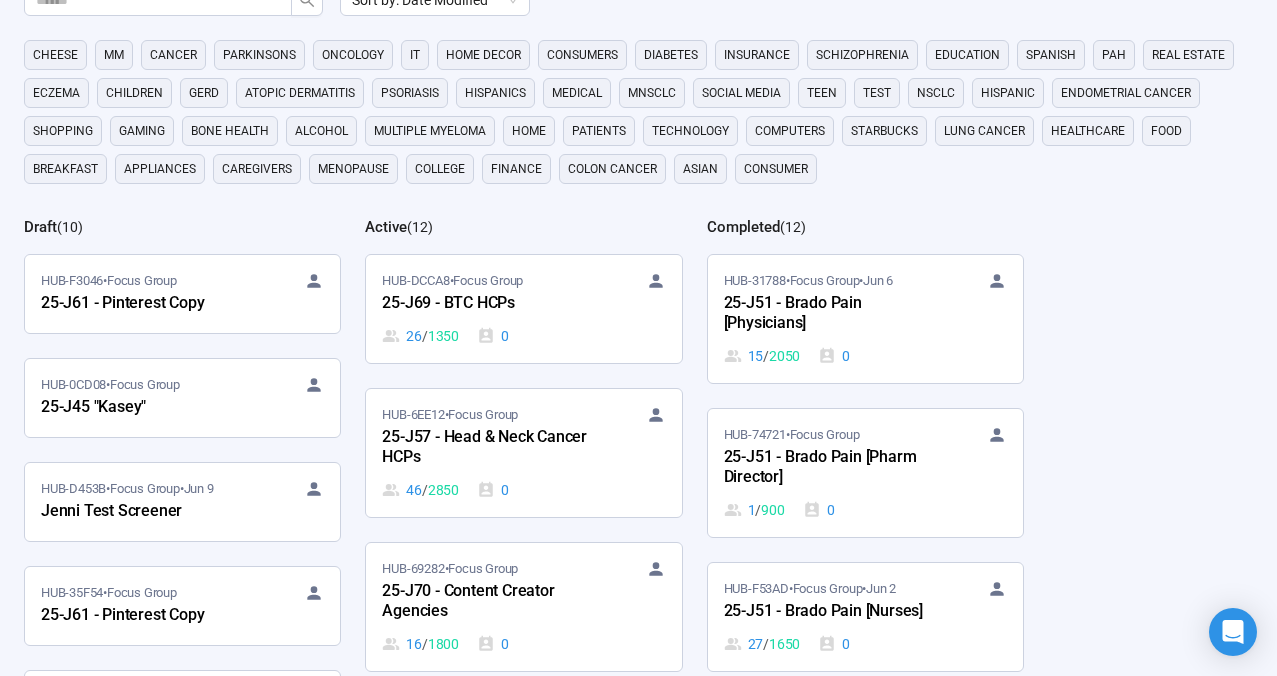scroll, scrollTop: 200, scrollLeft: 0, axis: vertical 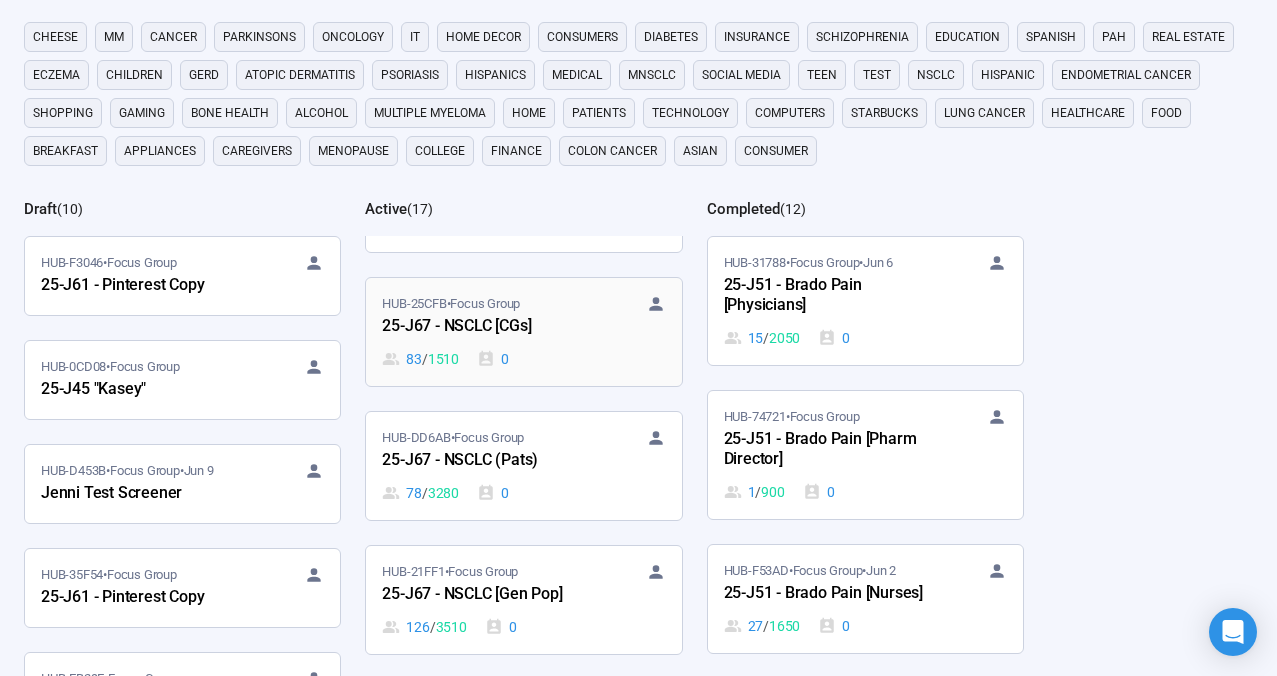 click on "25-J67 - NSCLC [CGs]" at bounding box center (492, 327) 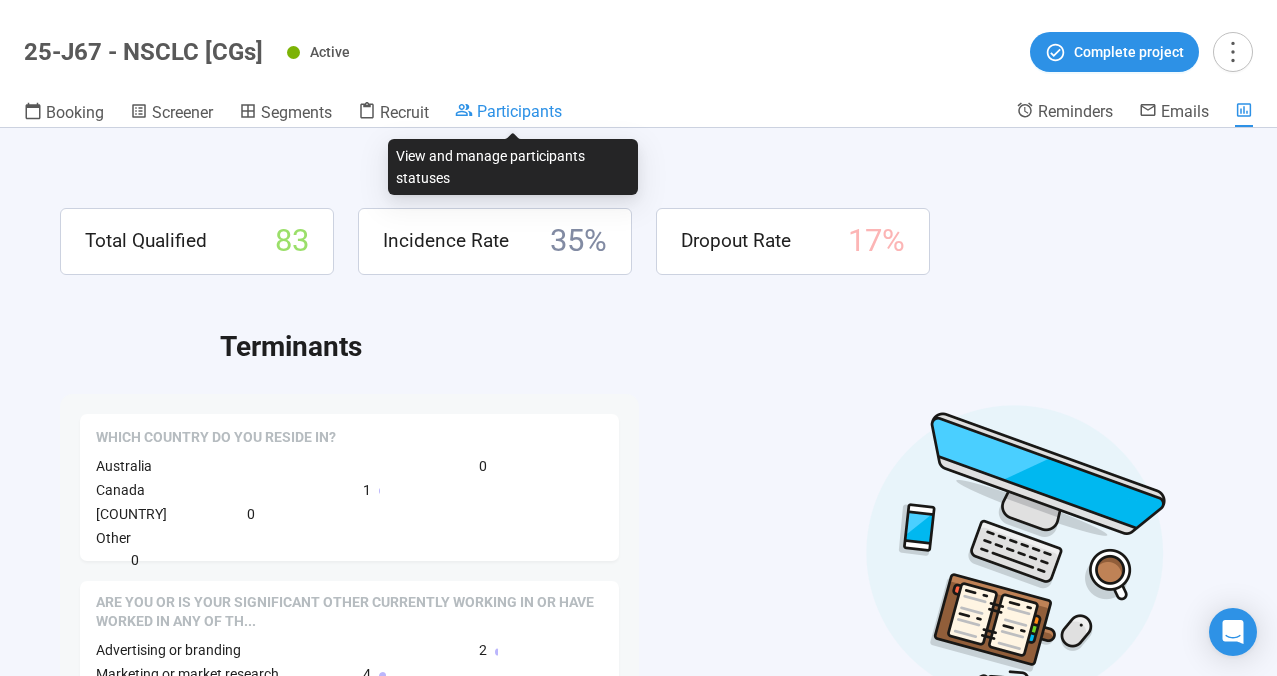 click on "Participants" at bounding box center [519, 111] 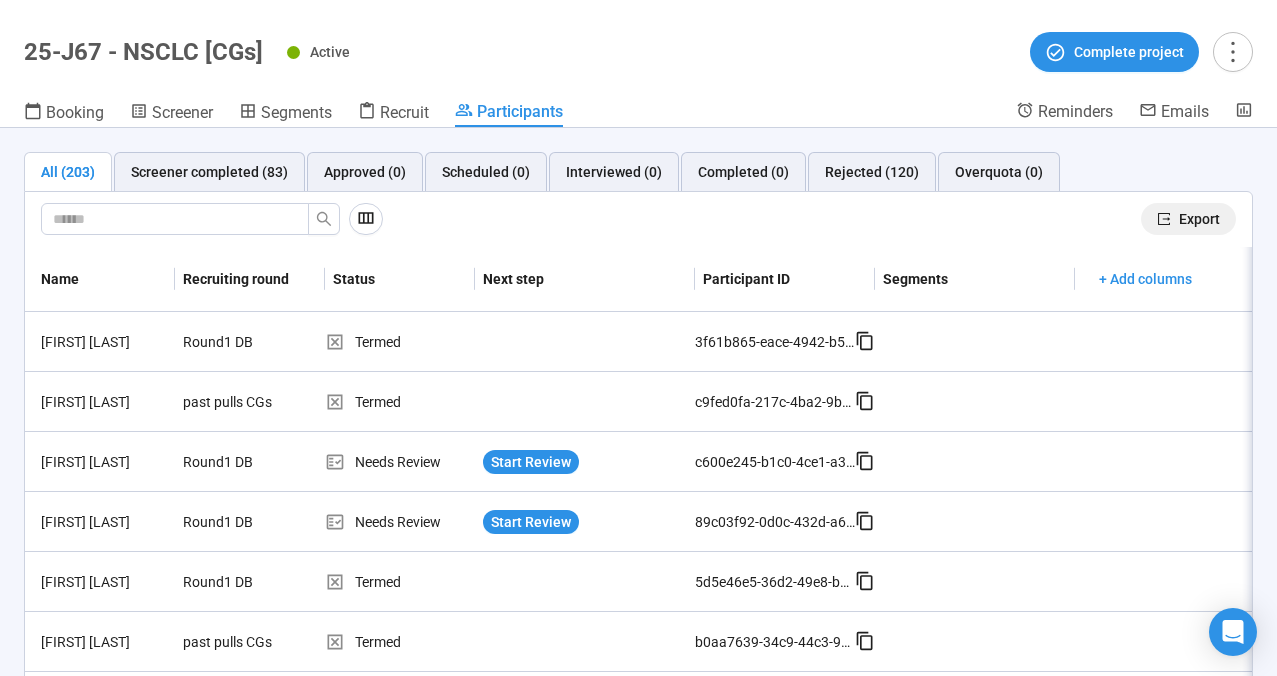 click on "Export" at bounding box center (1199, 219) 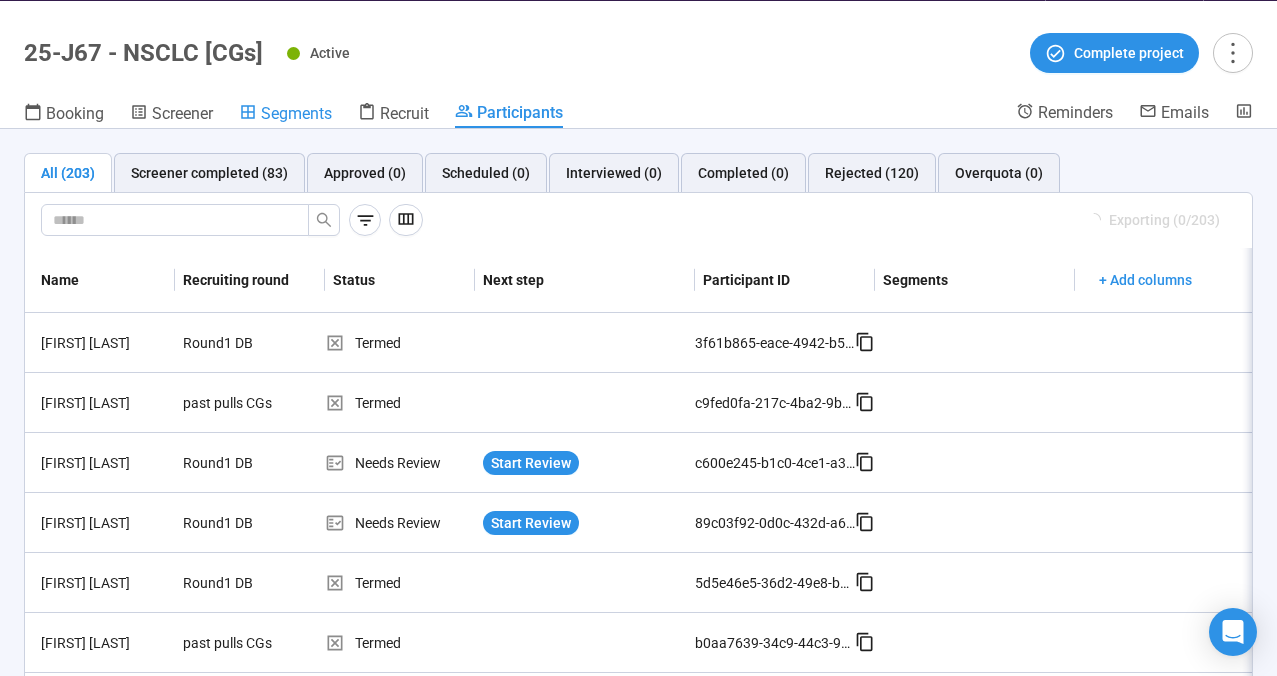 scroll, scrollTop: 0, scrollLeft: 0, axis: both 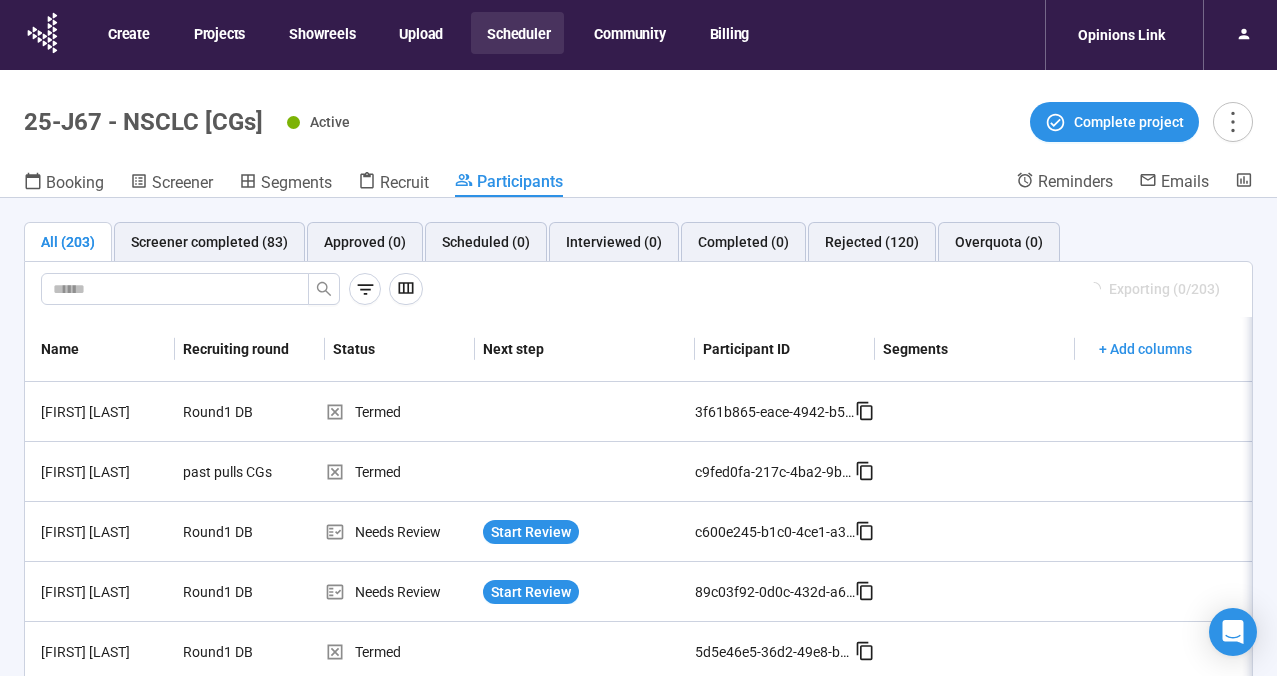 click on "Scheduler" at bounding box center [517, 33] 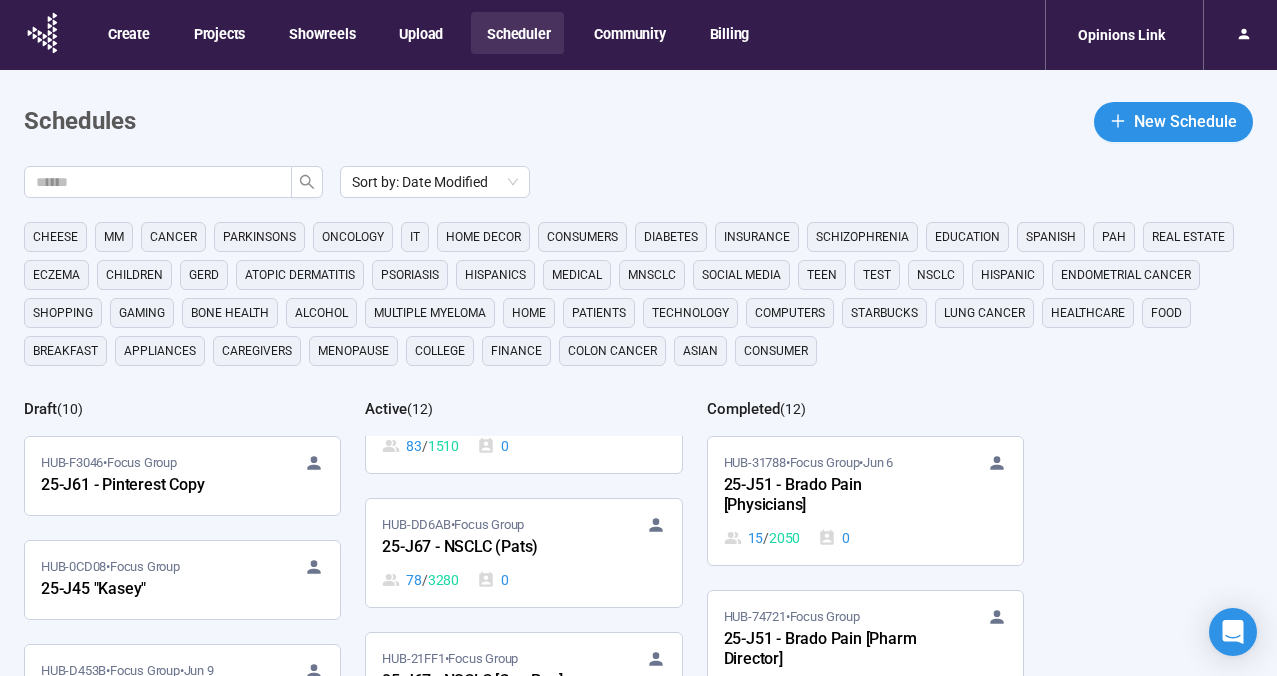 scroll, scrollTop: 981, scrollLeft: 0, axis: vertical 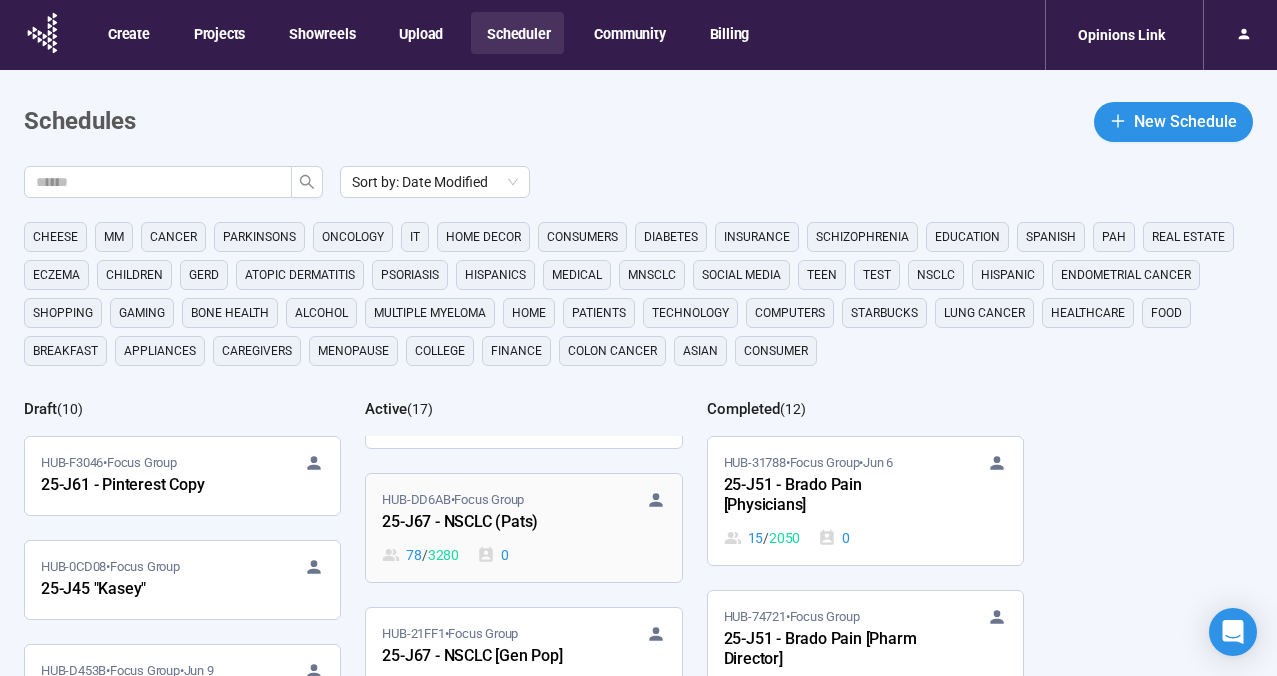 click on "25-J67 - NSCLC (Pats)" at bounding box center [492, 523] 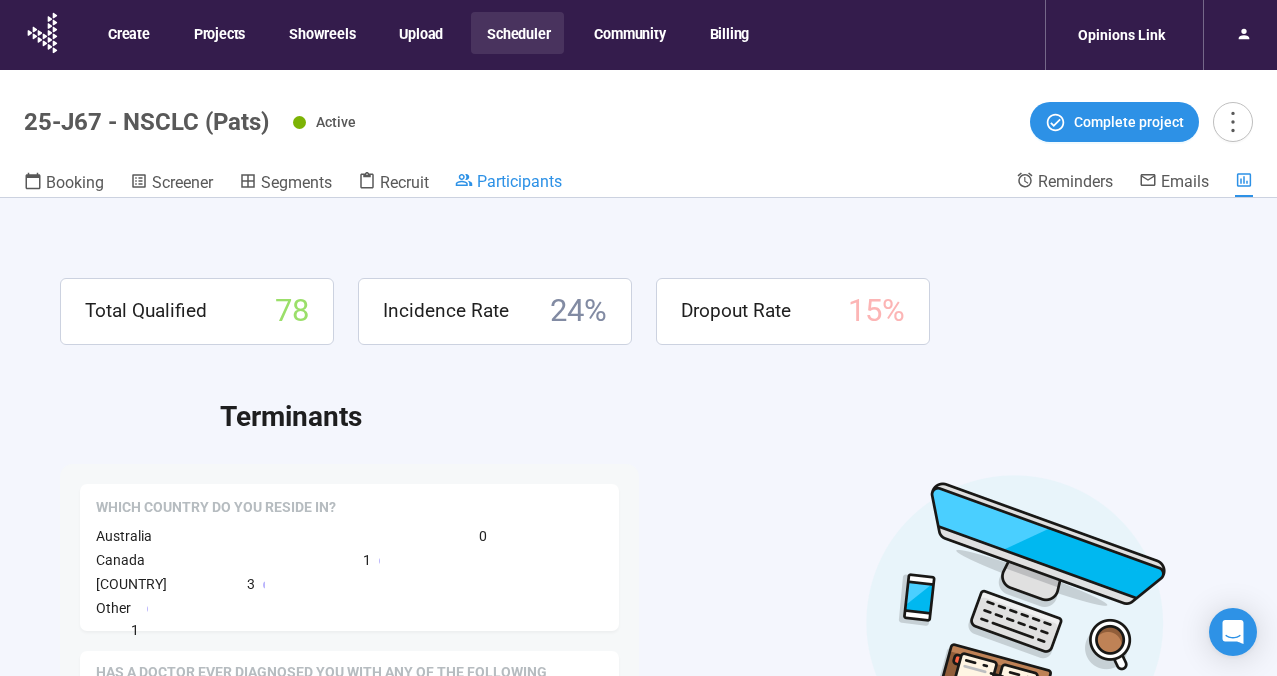 click on "Participants" at bounding box center [519, 181] 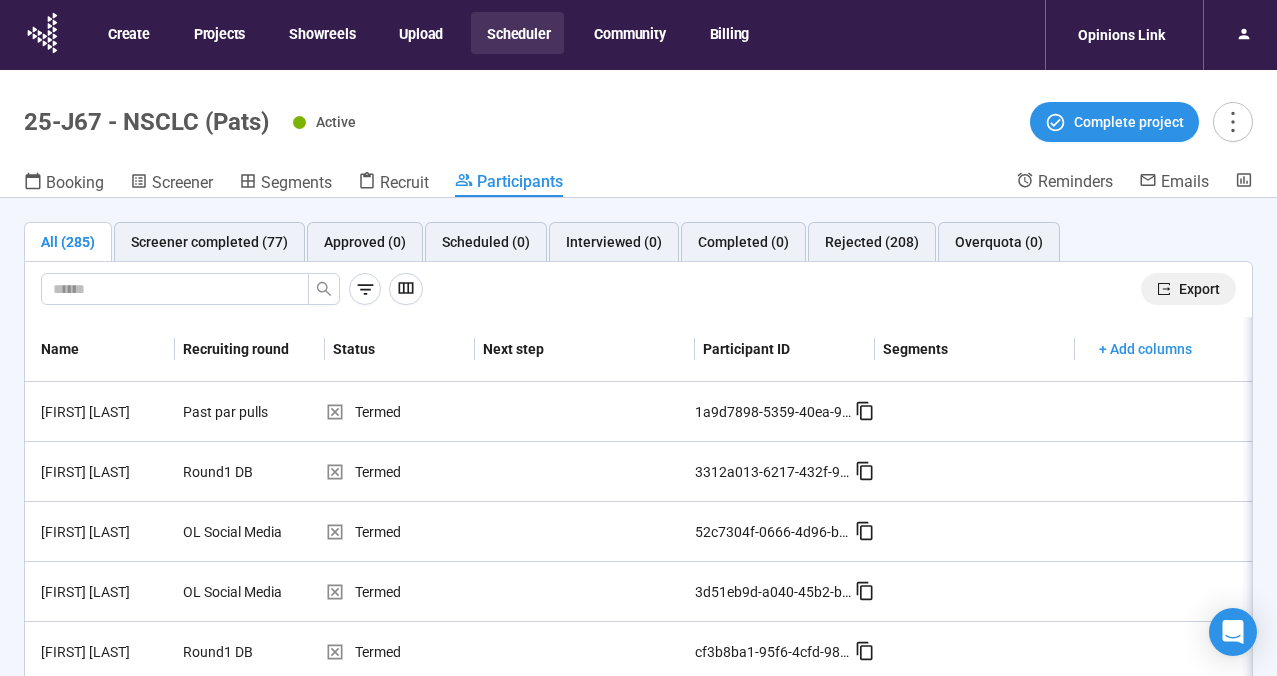 click on "Export" at bounding box center [1199, 289] 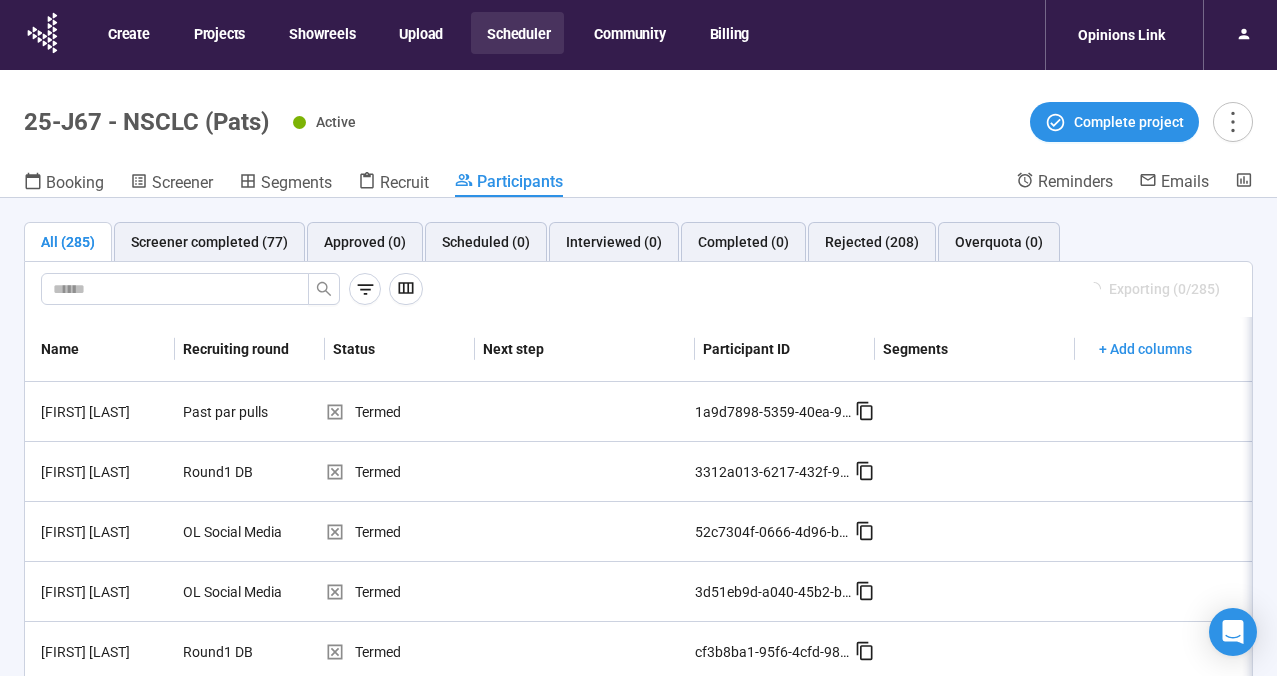 click on "Scheduler" at bounding box center (517, 33) 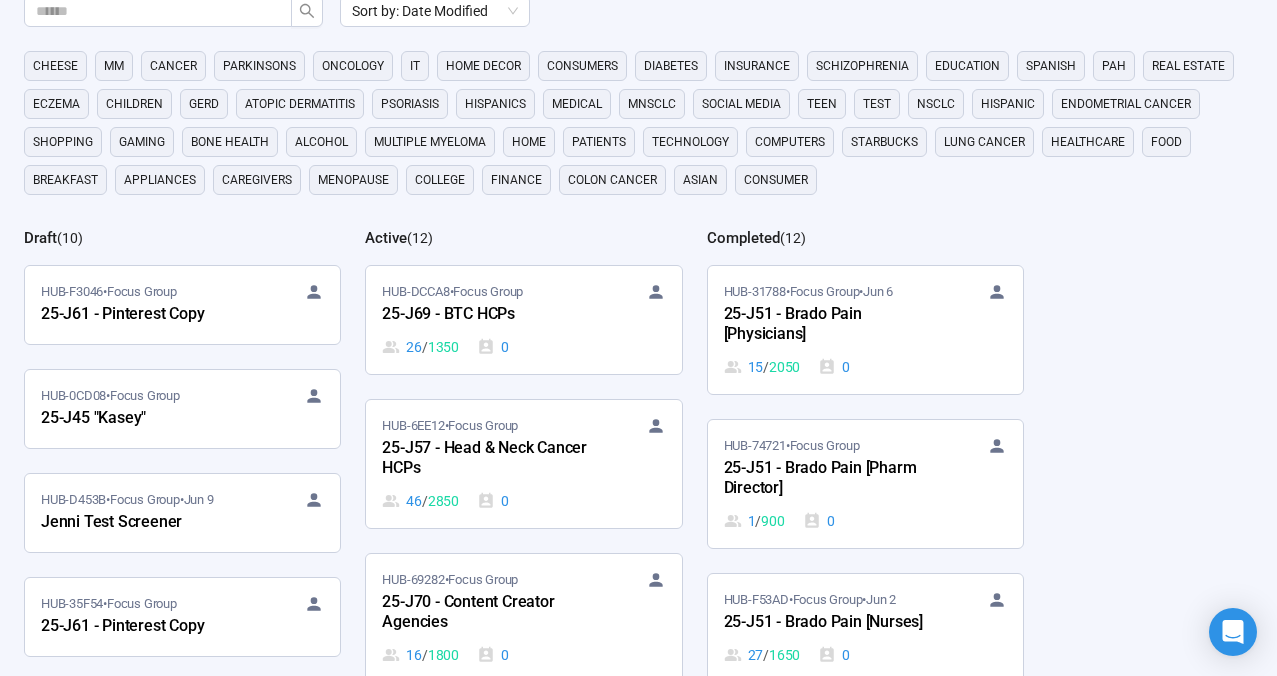 scroll, scrollTop: 190, scrollLeft: 0, axis: vertical 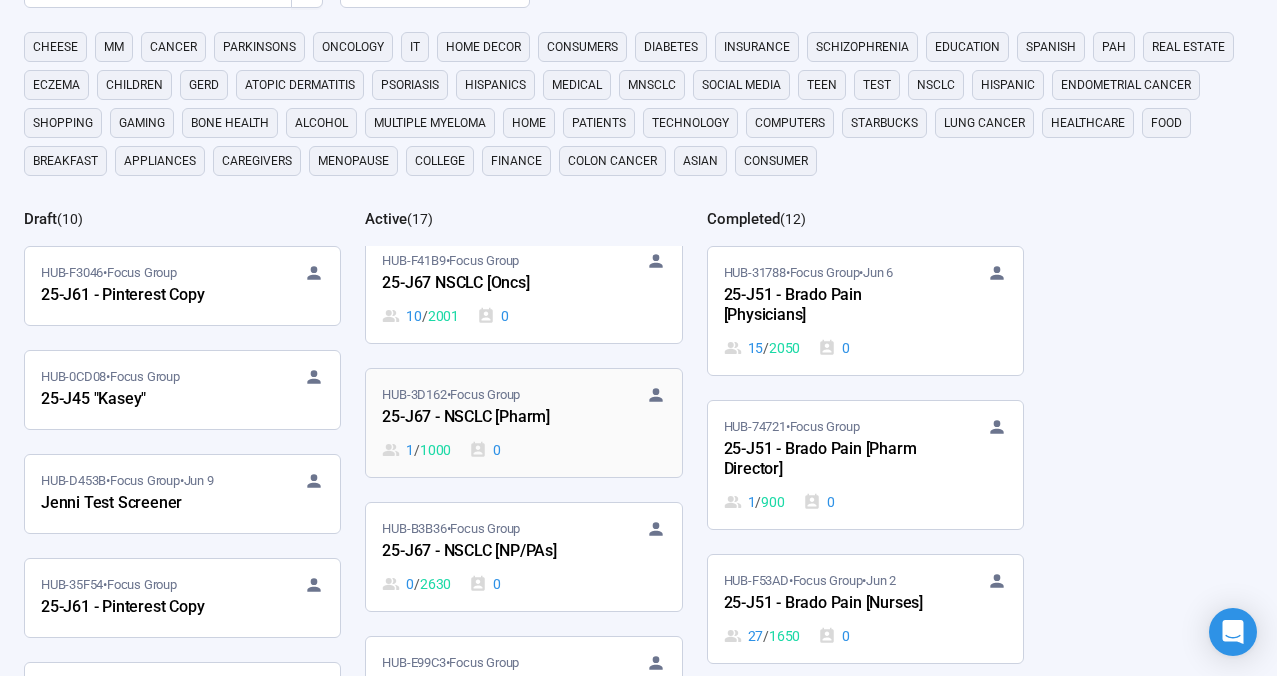 click on "25-J67 - NSCLC [Pharm]" at bounding box center (492, 418) 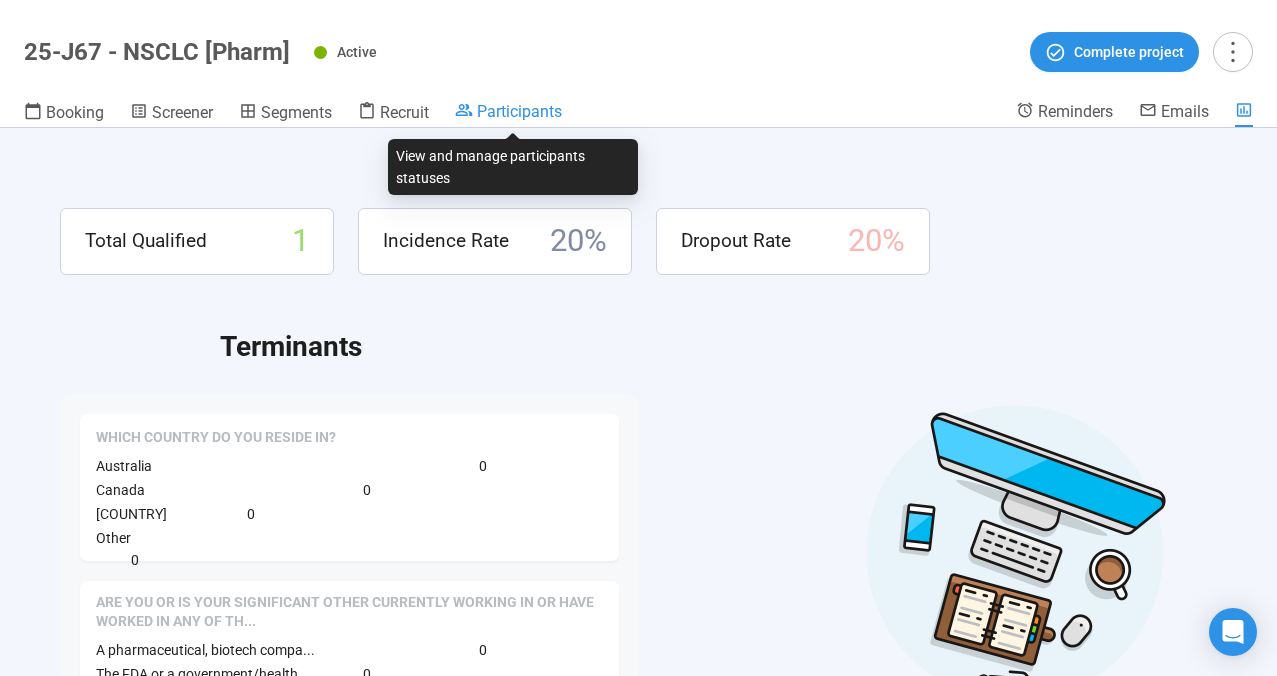 click at bounding box center [464, 110] 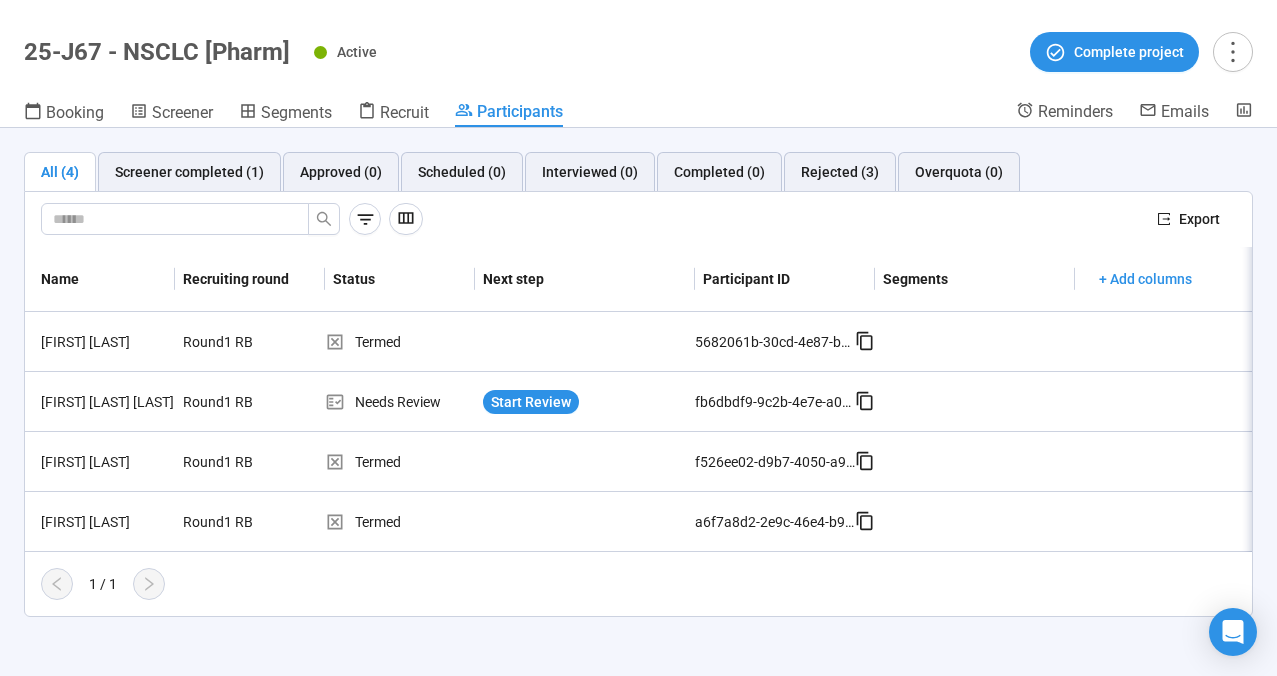 scroll, scrollTop: 0, scrollLeft: 0, axis: both 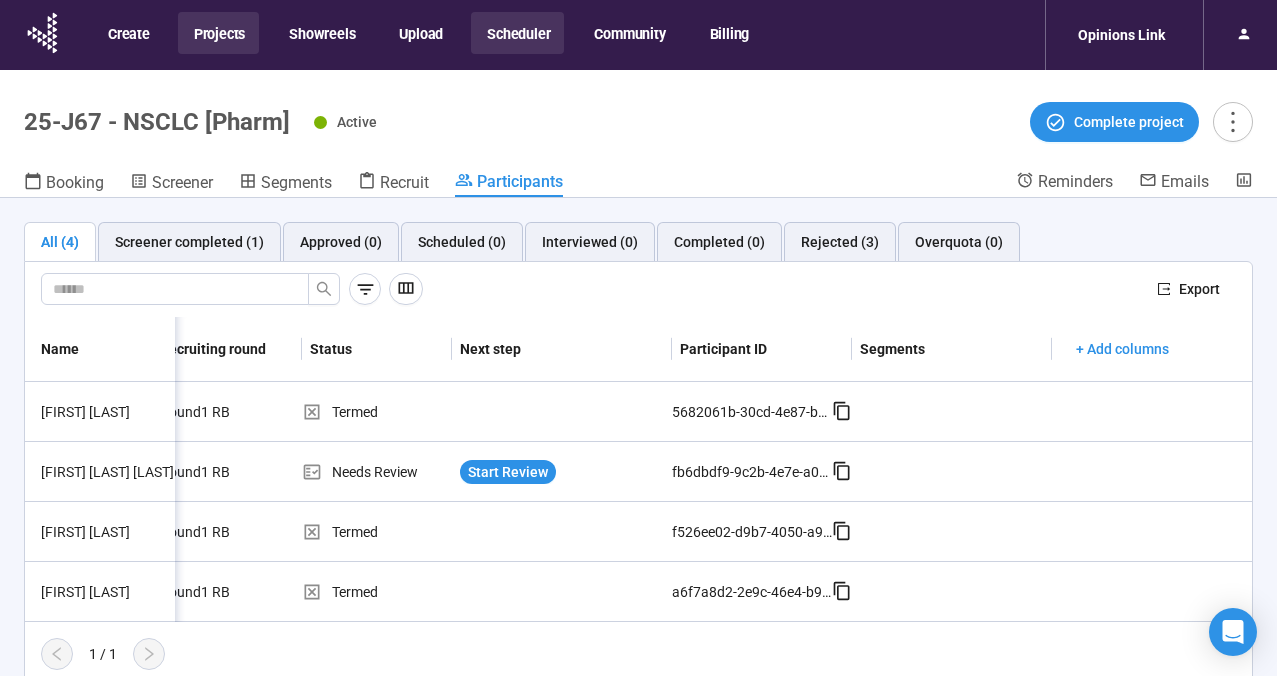 click on "Projects" at bounding box center [218, 33] 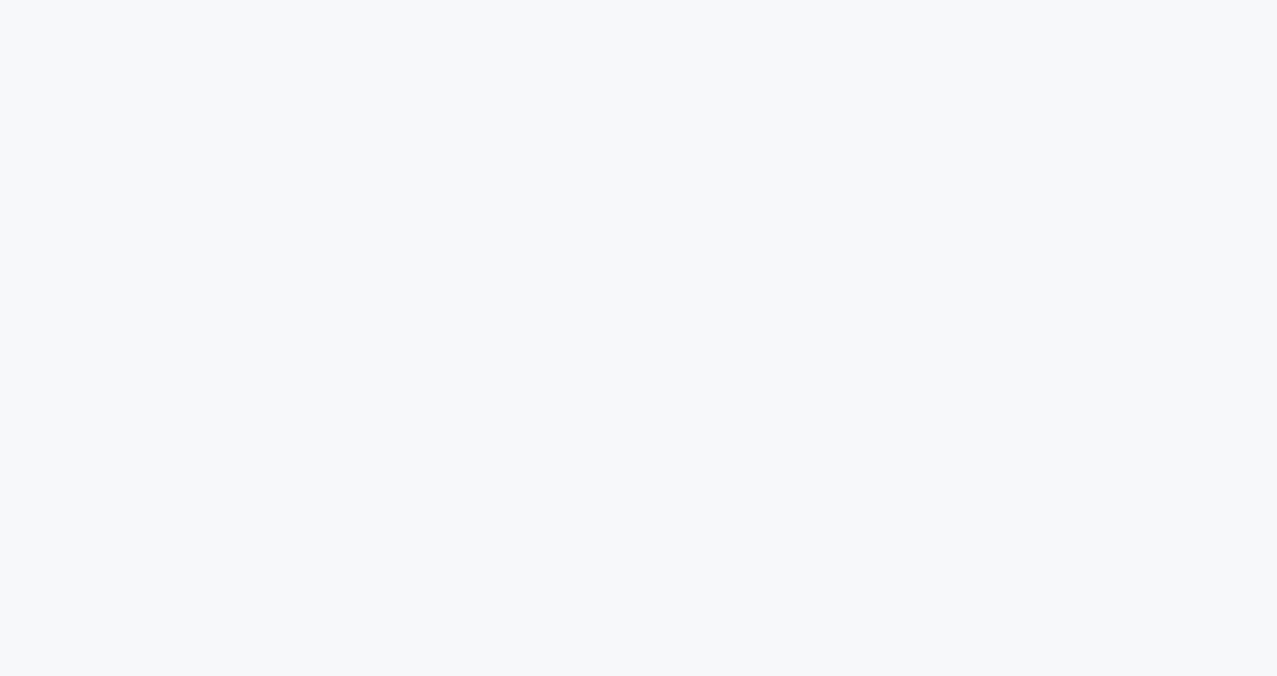 scroll, scrollTop: 0, scrollLeft: 0, axis: both 